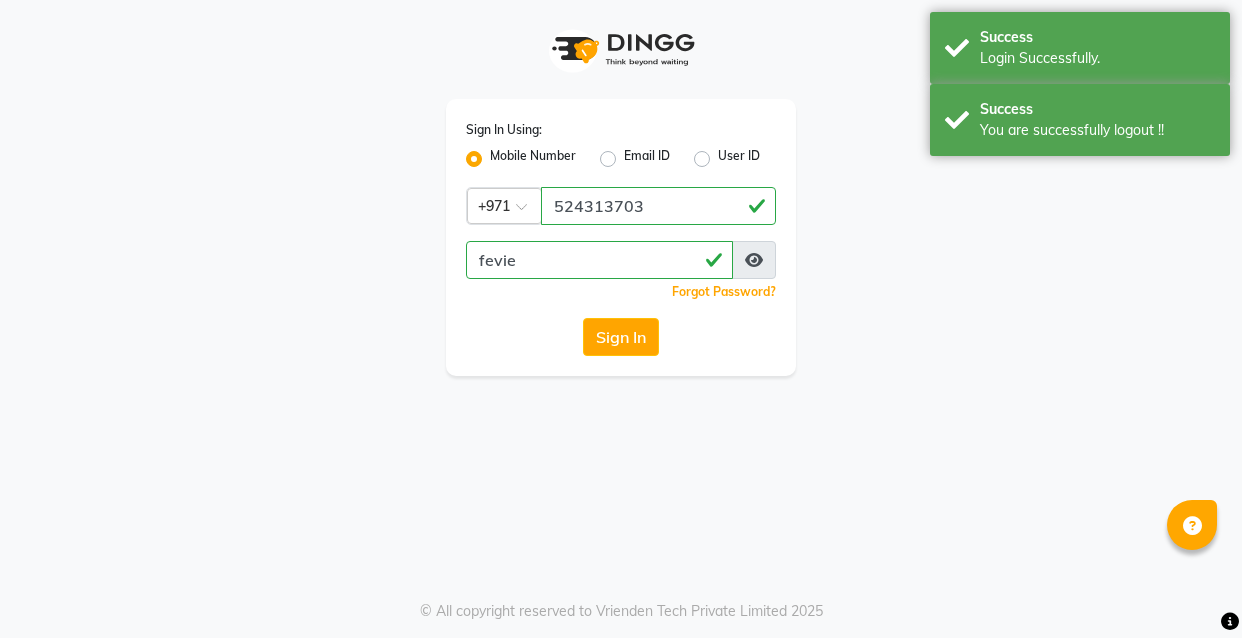 scroll, scrollTop: 0, scrollLeft: 0, axis: both 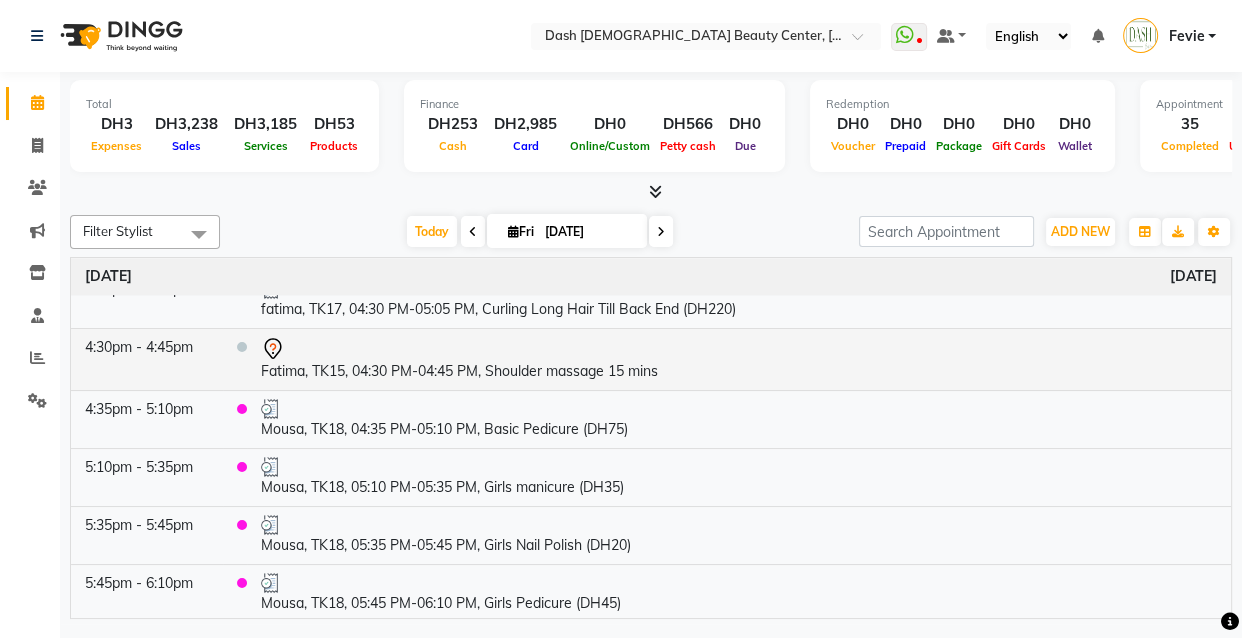 click on "Fatima, TK15, 04:30 PM-04:45 PM, Shoulder massage 15 mins" at bounding box center [739, 359] 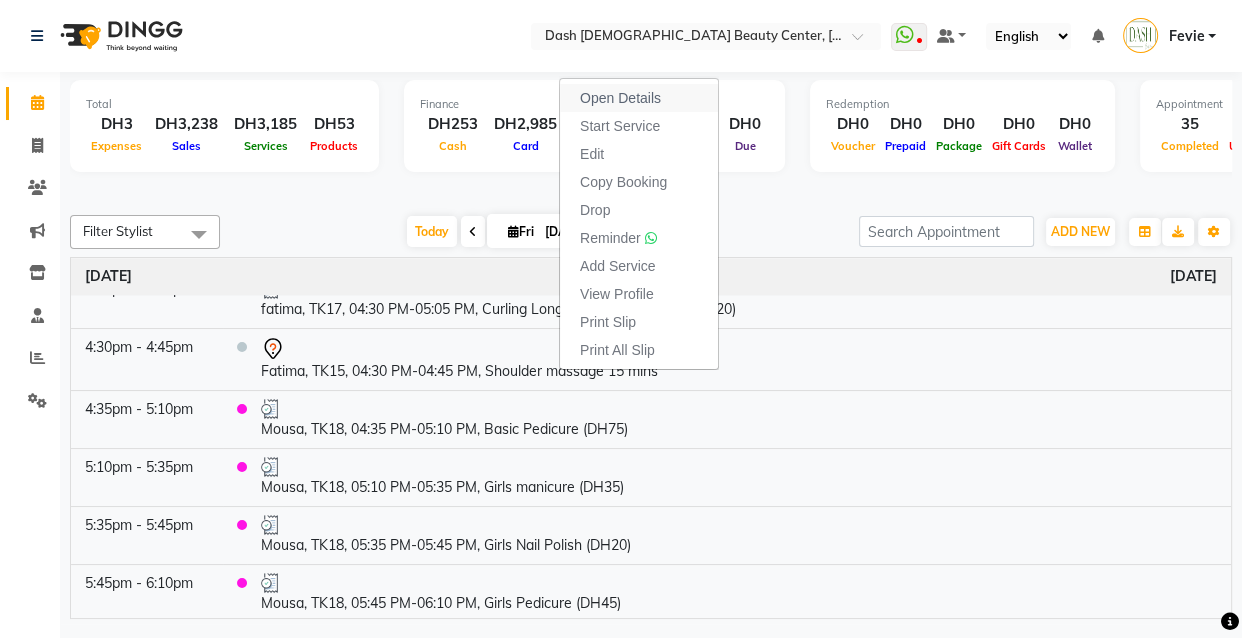 click on "Open Details" at bounding box center (620, 98) 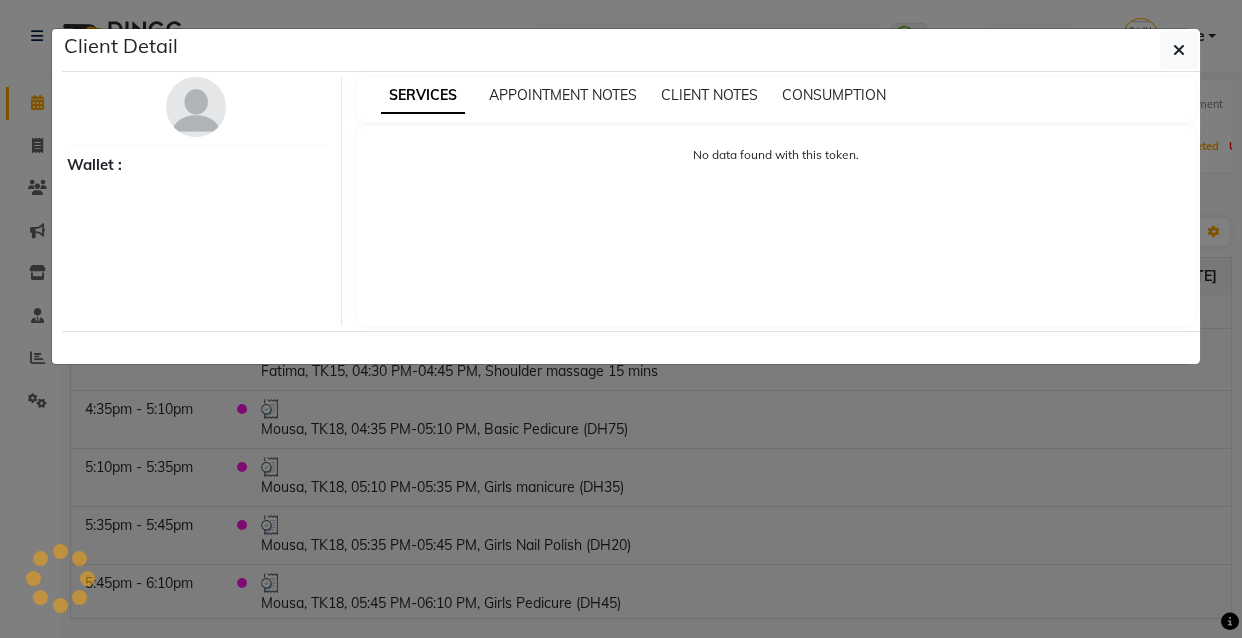 select on "7" 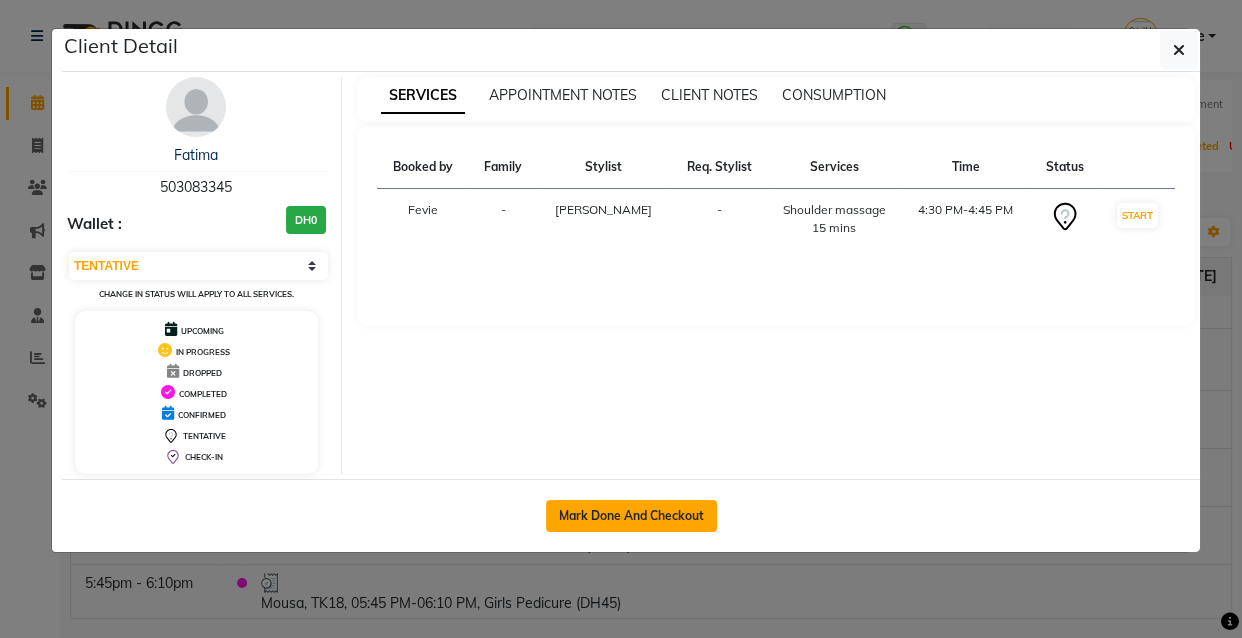 click on "Mark Done And Checkout" 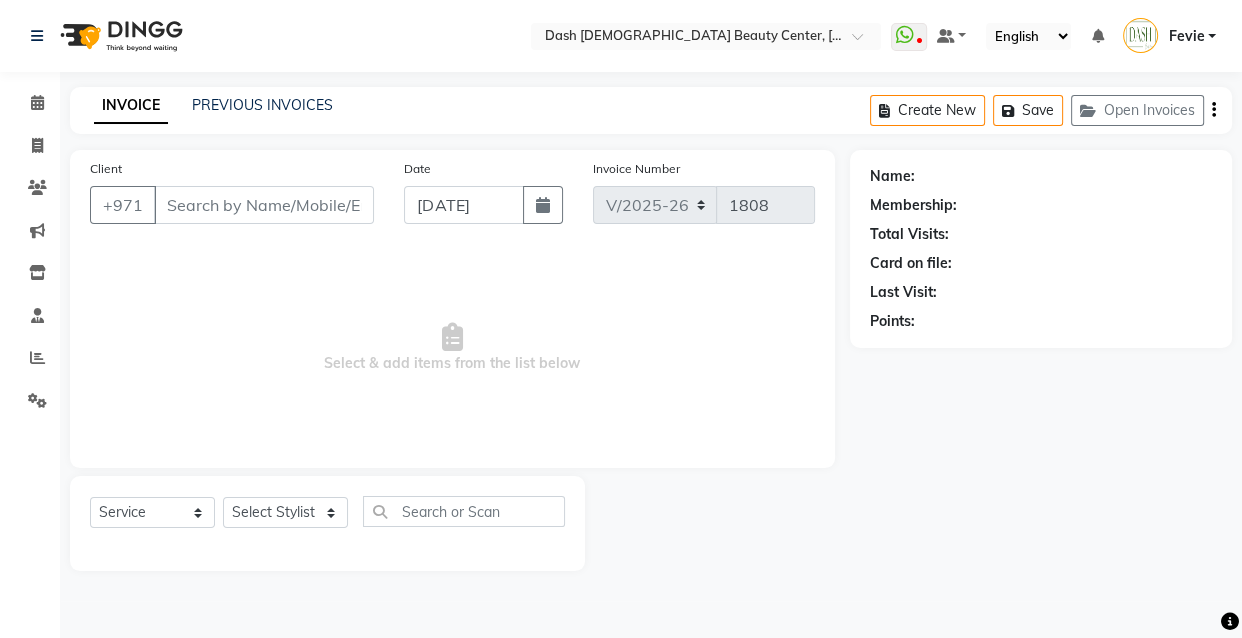 type on "503083345" 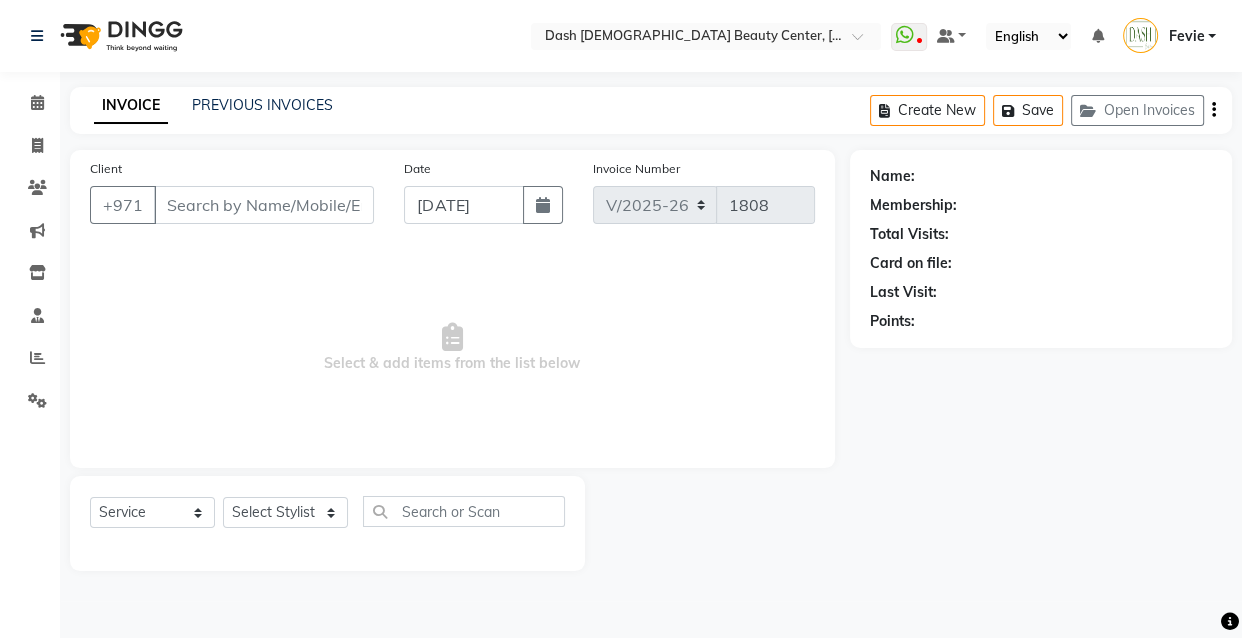 select on "81112" 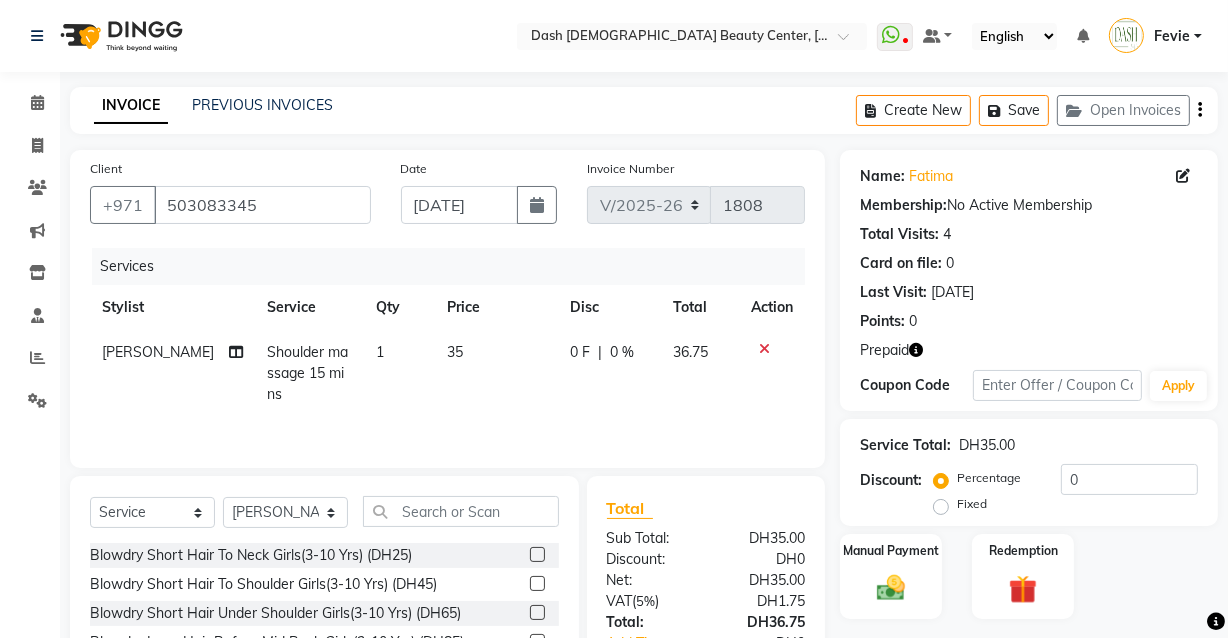 click on "1" 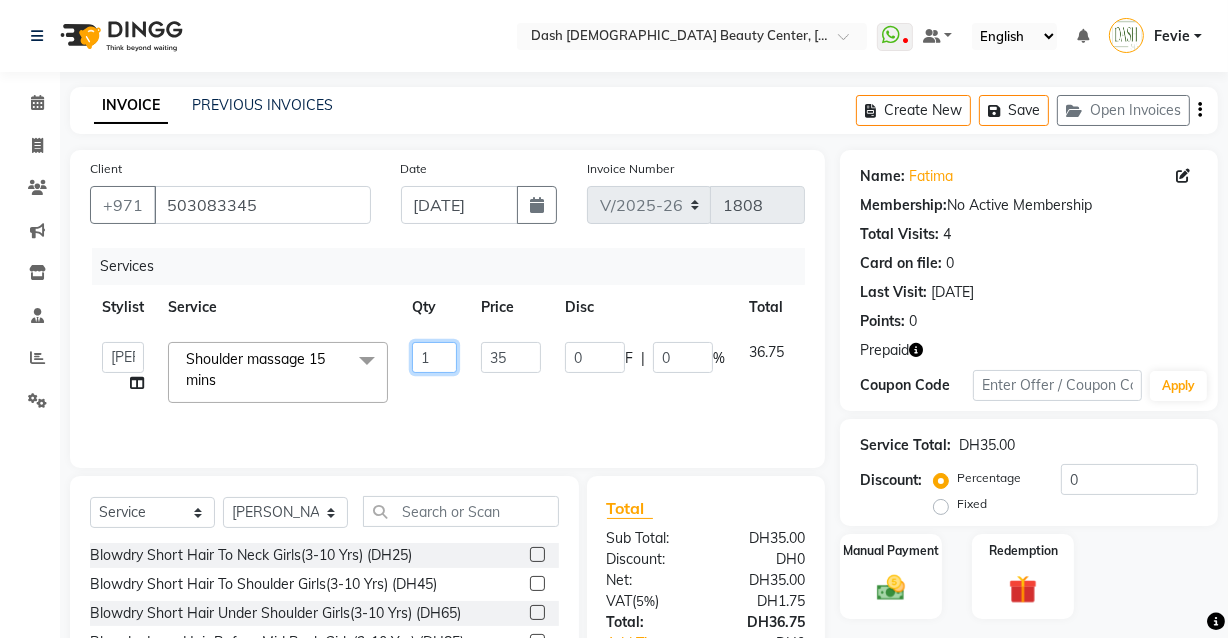 click on "1" 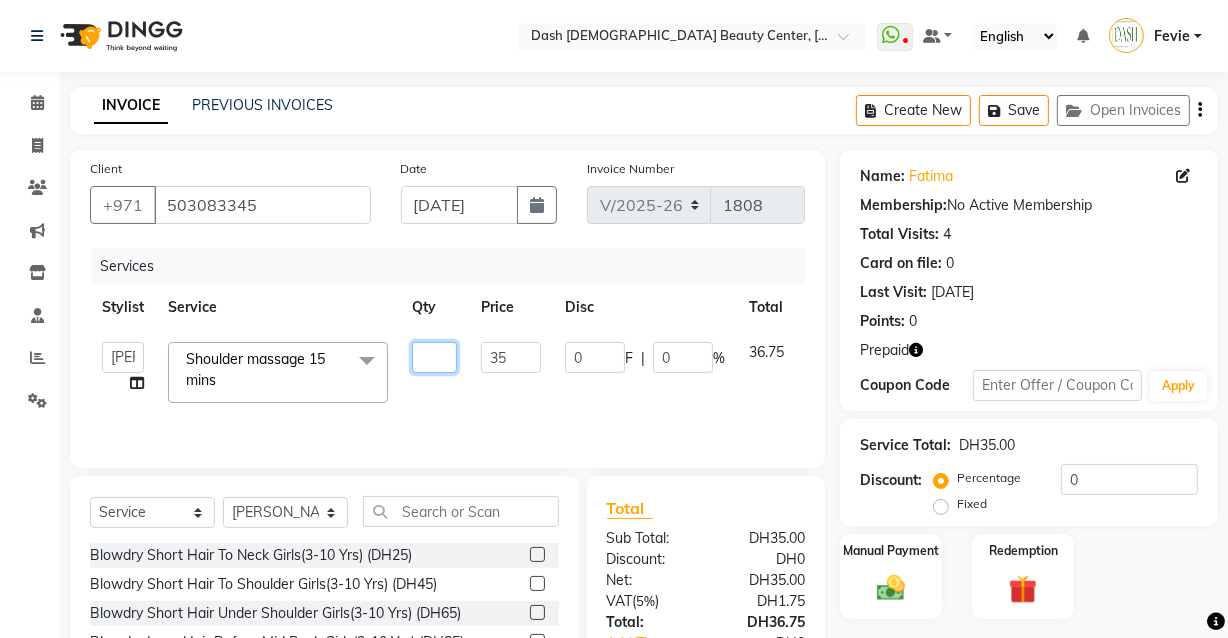 type on "3" 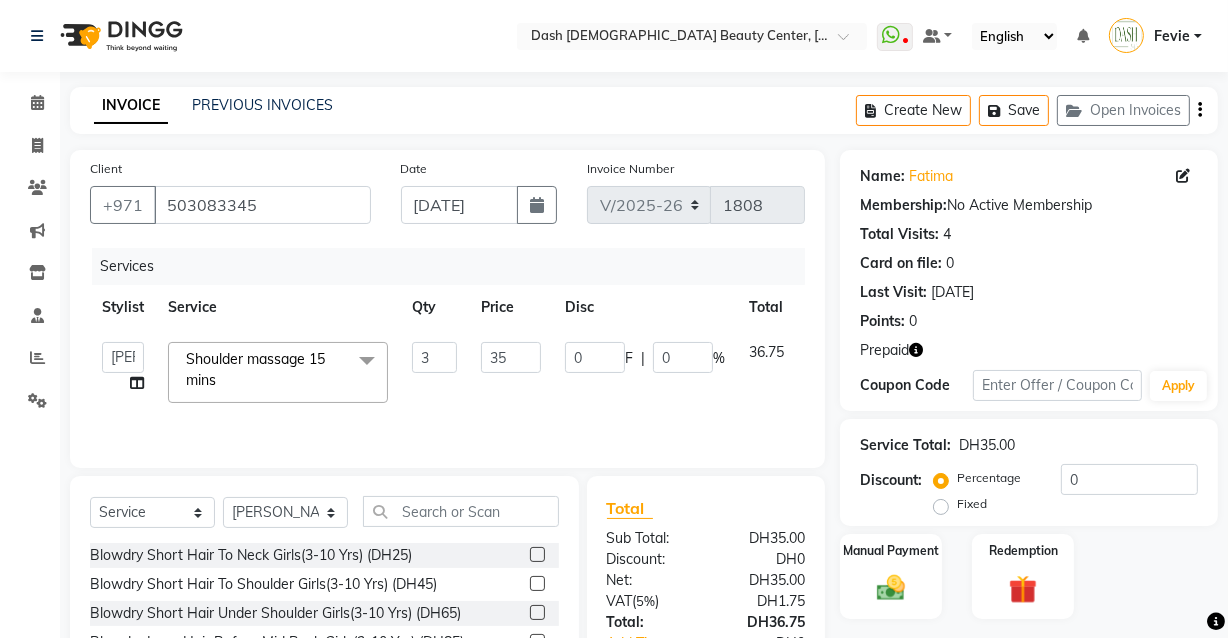 click on "Services Stylist Service Qty Price Disc Total Action  [PERSON_NAME]   [PERSON_NAME]   [PERSON_NAME]   [PERSON_NAME]   [PERSON_NAME]   [PERSON_NAME]   [PERSON_NAME]   [PERSON_NAME]   May [PERSON_NAME] (Cafe)   Nabasirye (Cafe)   [PERSON_NAME]   [PERSON_NAME]   Owner   Peace   Rechiel   [PERSON_NAME]   [PERSON_NAME]  Shoulder massage 15 mins  x Blowdry Short Hair To Neck Girls(3-10 Yrs) (DH25) Blowdry Short Hair To Shoulder Girls(3-10 Yrs) (DH45) Blowdry Short Hair Under Shoulder Girls(3-10 Yrs) (DH65) Blowdry Long Hair Before Mid Back Girls(3-10 Yrs) (DH85) Blowdry Long Hair Till Midback Girls(3-10 Yrs) (DH105) Blowdry Long Hair Under Midback Girls(3-10 Yrs) (DH125) Blowdry Long Hair Till Back End Girls(3-10 Yrs) (DH145) Blowdry Long Hair Under Back End Girls(3-10 Yrs) (DH165) Blowdry Very Long Hair Girls(3-10 Yrs) (DH185) Blowdry Short Hair To Neck (DH50) Blowdry Short Hair To Shoulder (DH70) Blowdry Short Hair Under Shoulder (DH90) Blowdry Long Hair Before Mid Back (DH110) Blowdry Long Hair Till Midback (DH130) Blowdry Very Long Hair (DH210) 3 35" 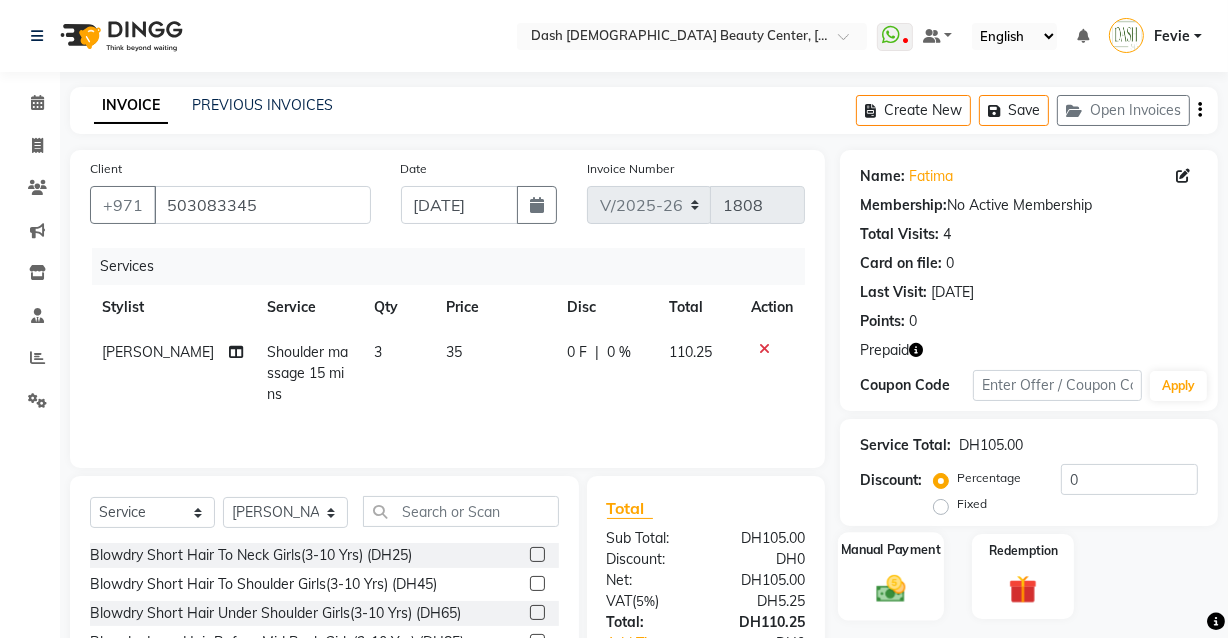 click 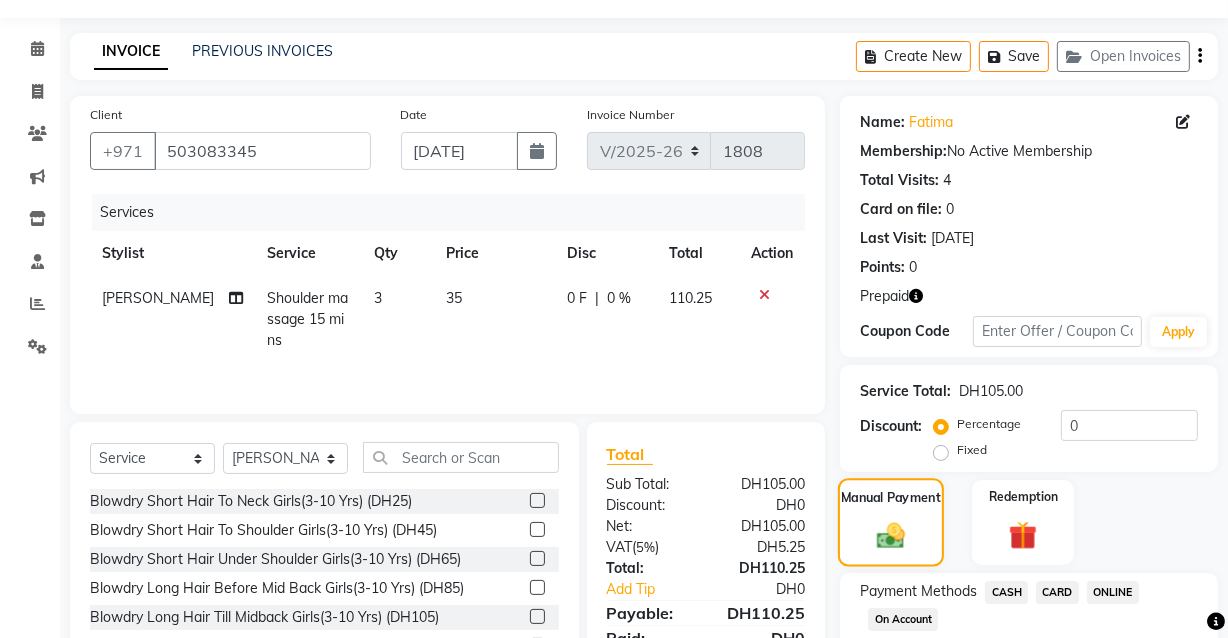 scroll, scrollTop: 179, scrollLeft: 0, axis: vertical 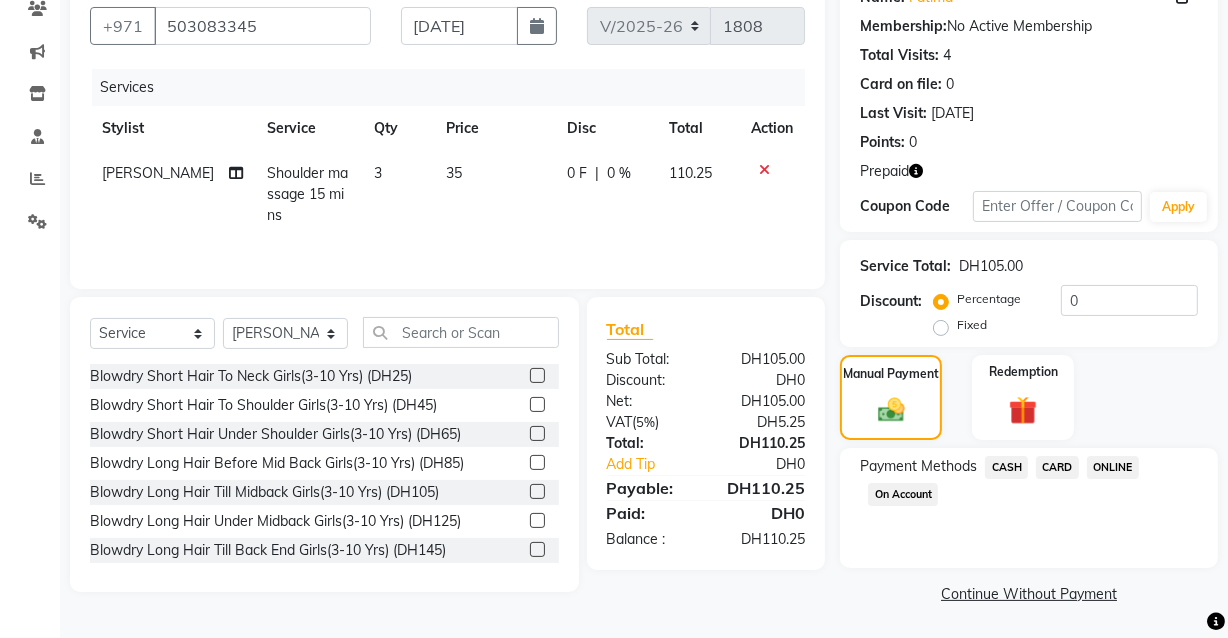 click on "CARD" 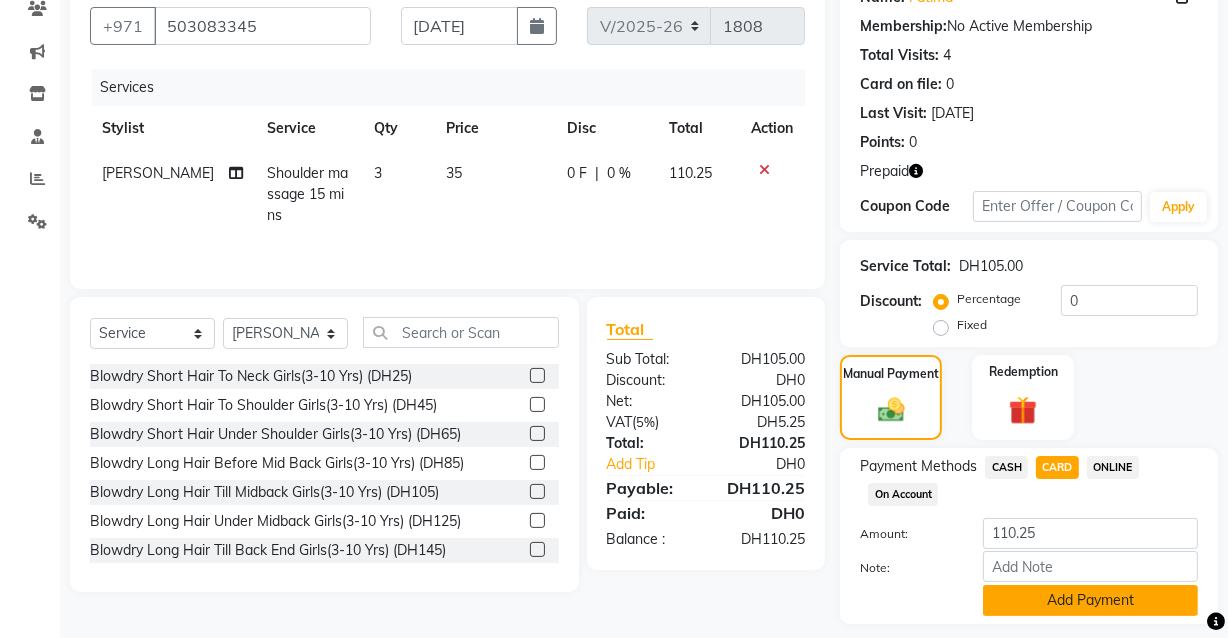 click on "Add Payment" 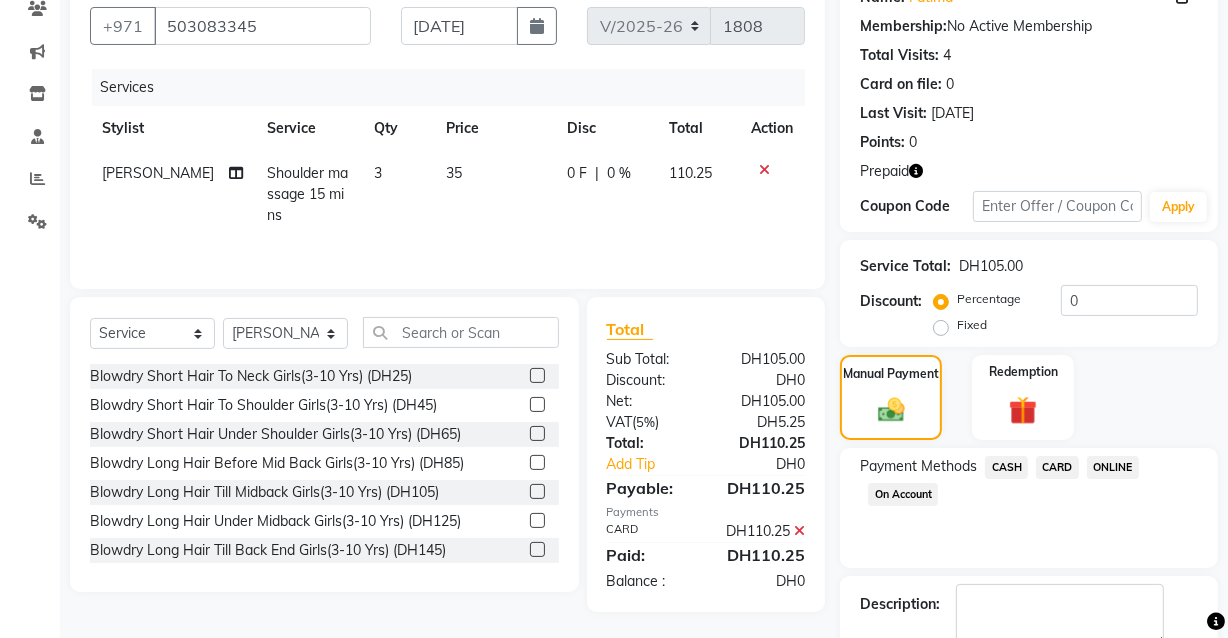 scroll, scrollTop: 291, scrollLeft: 0, axis: vertical 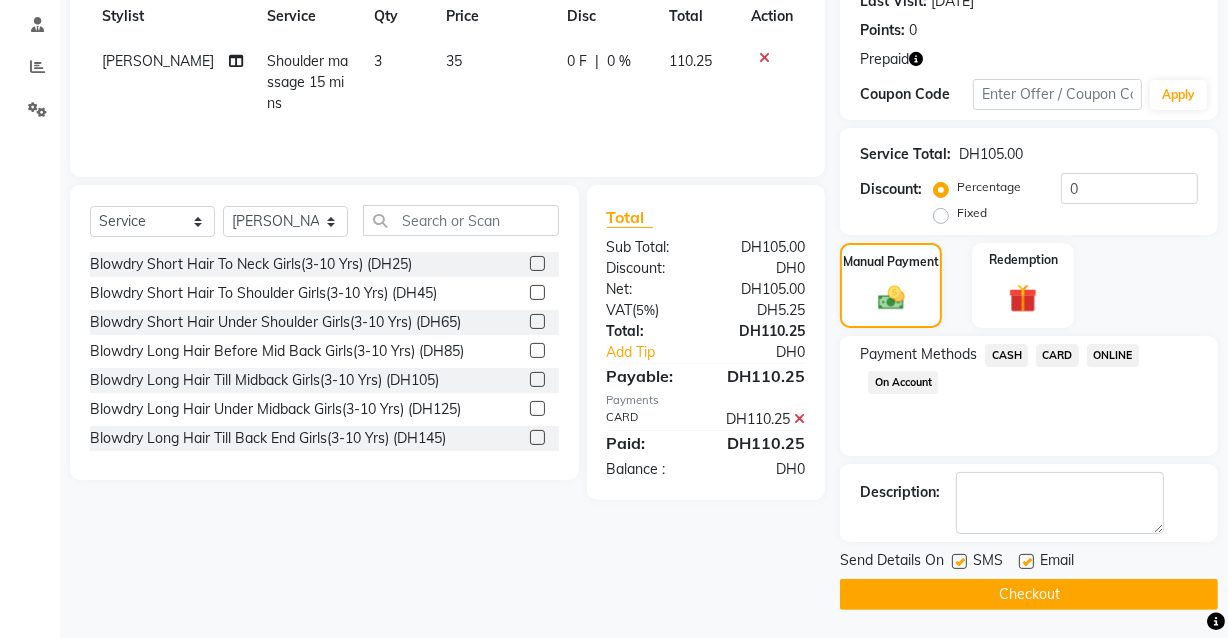 click on "Checkout" 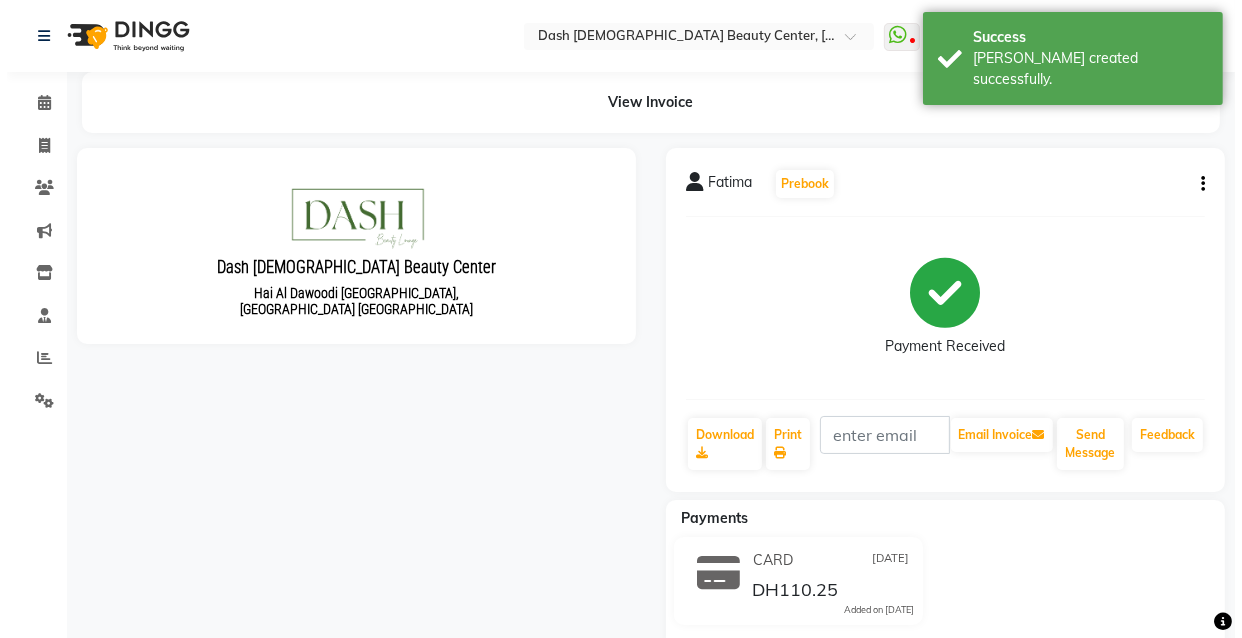 scroll, scrollTop: 0, scrollLeft: 0, axis: both 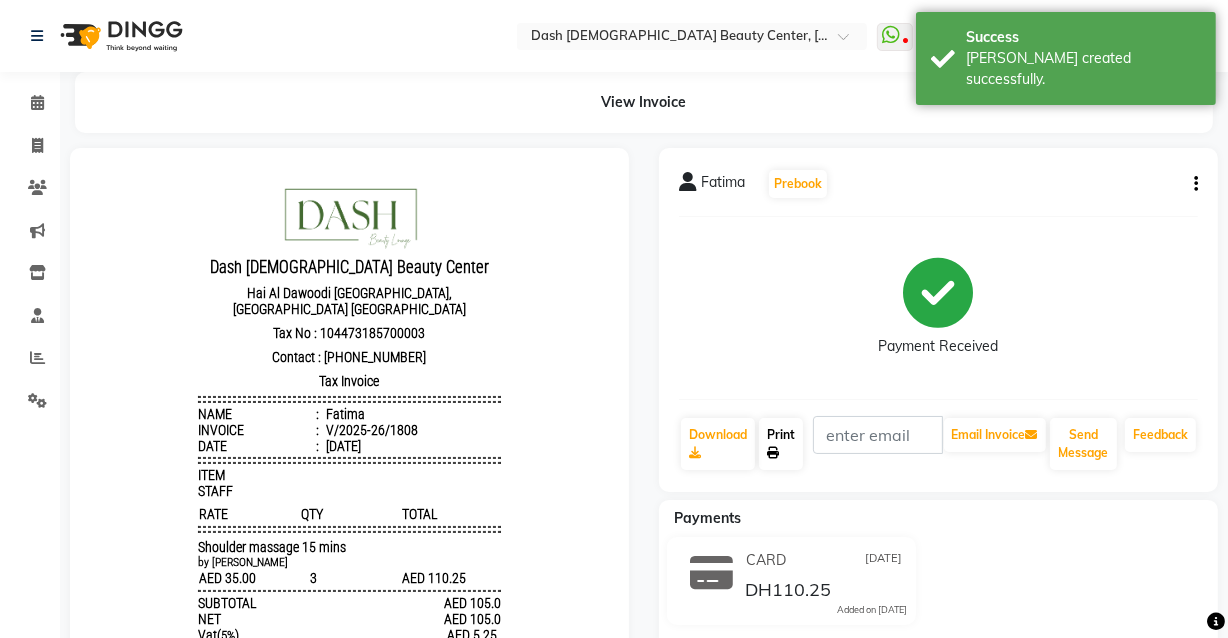 click 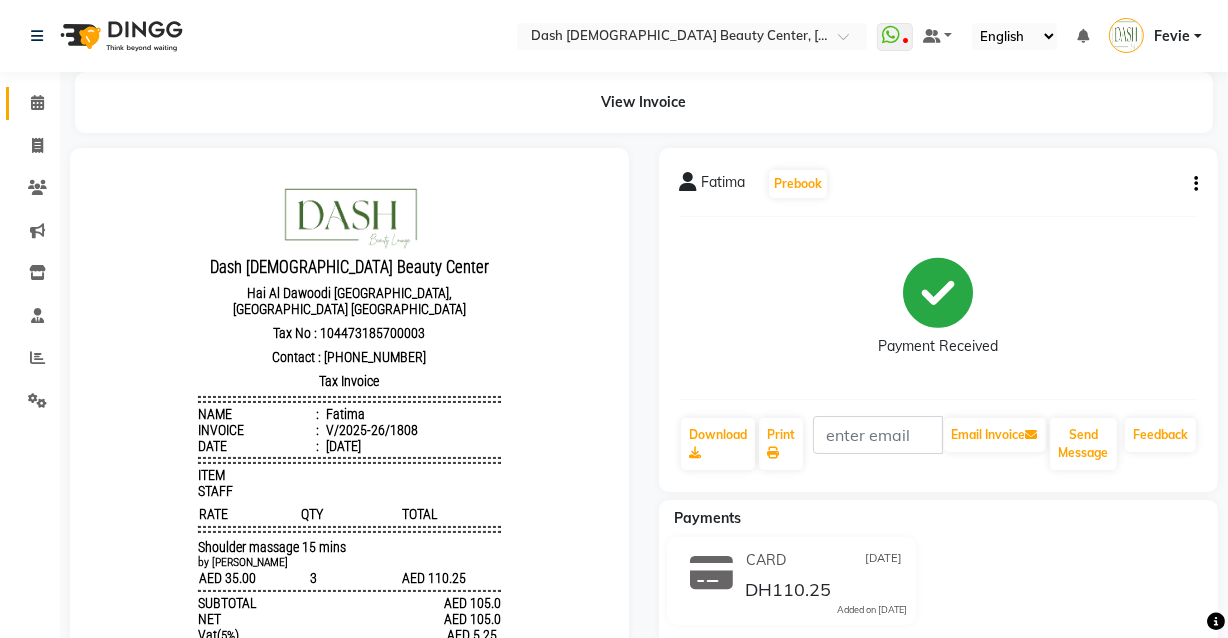 click on "Calendar" 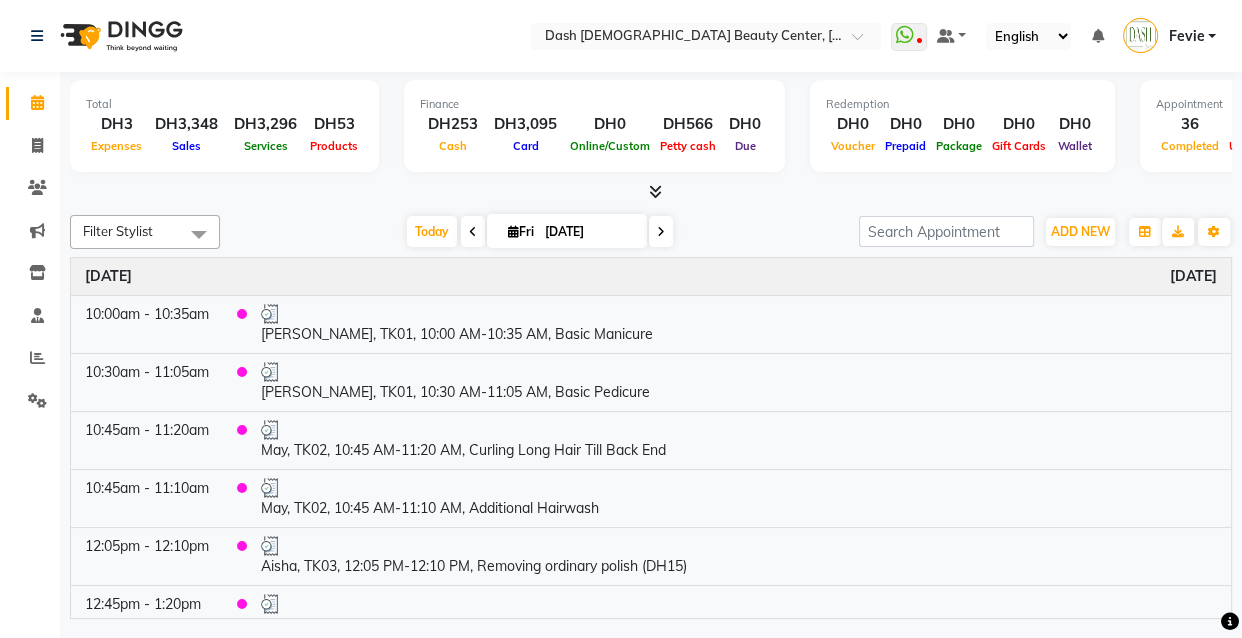 click on "Fevie" at bounding box center [1186, 36] 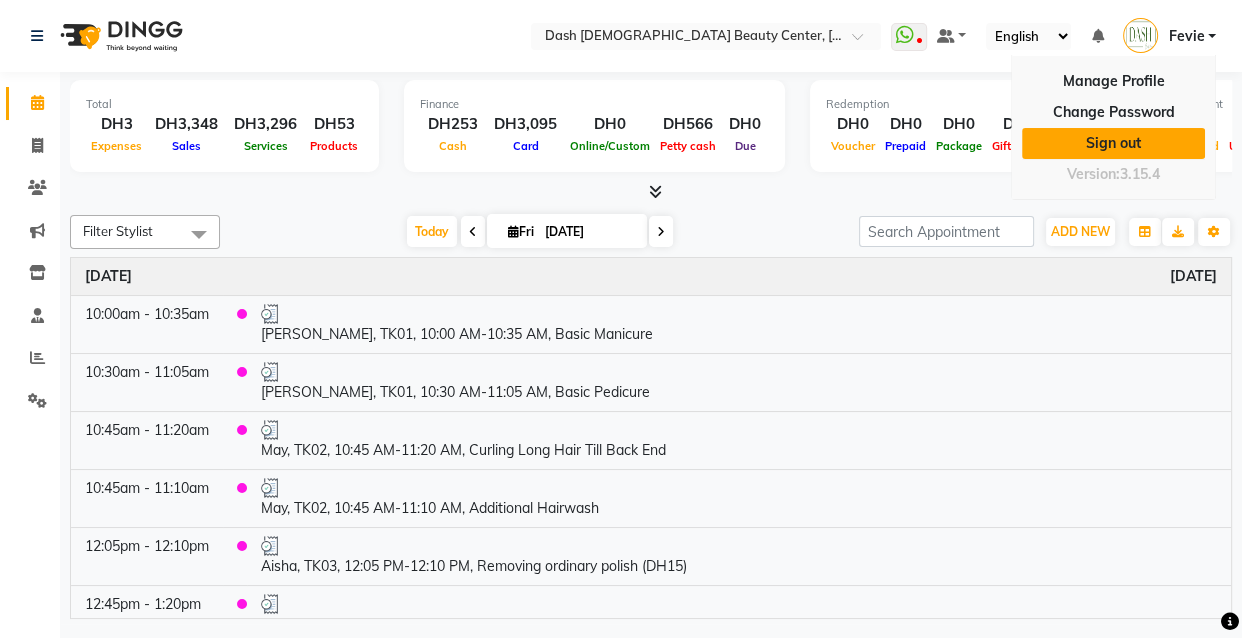 click on "Sign out" at bounding box center [1113, 143] 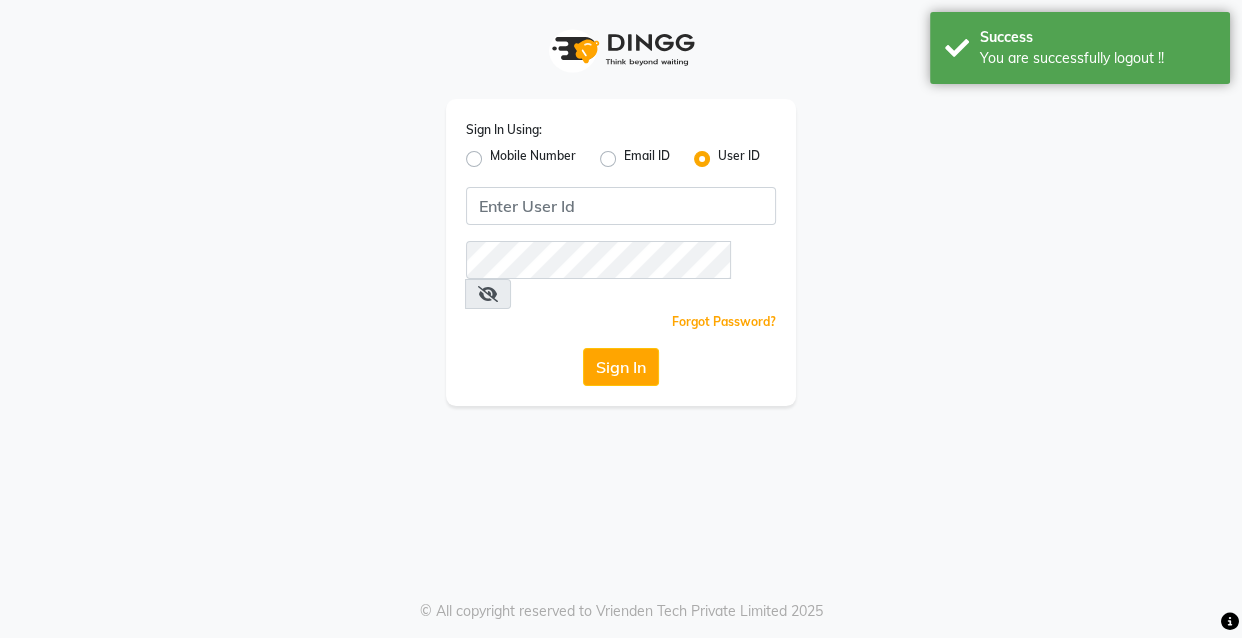 click on "Mobile Number" 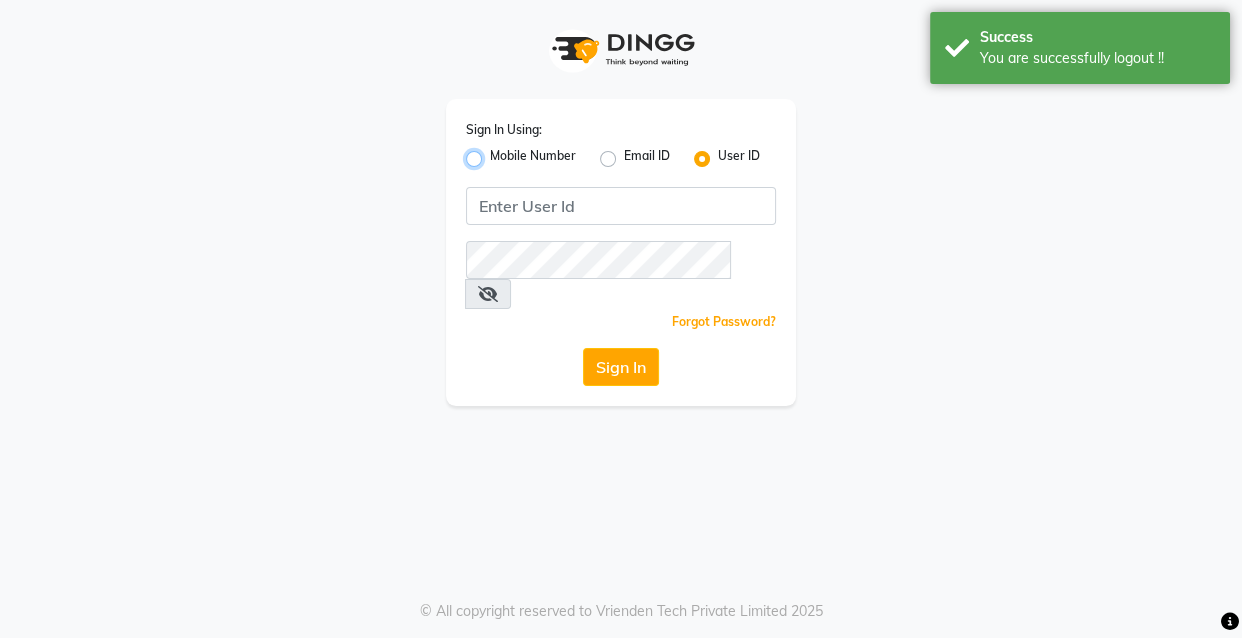 click on "Mobile Number" at bounding box center (496, 153) 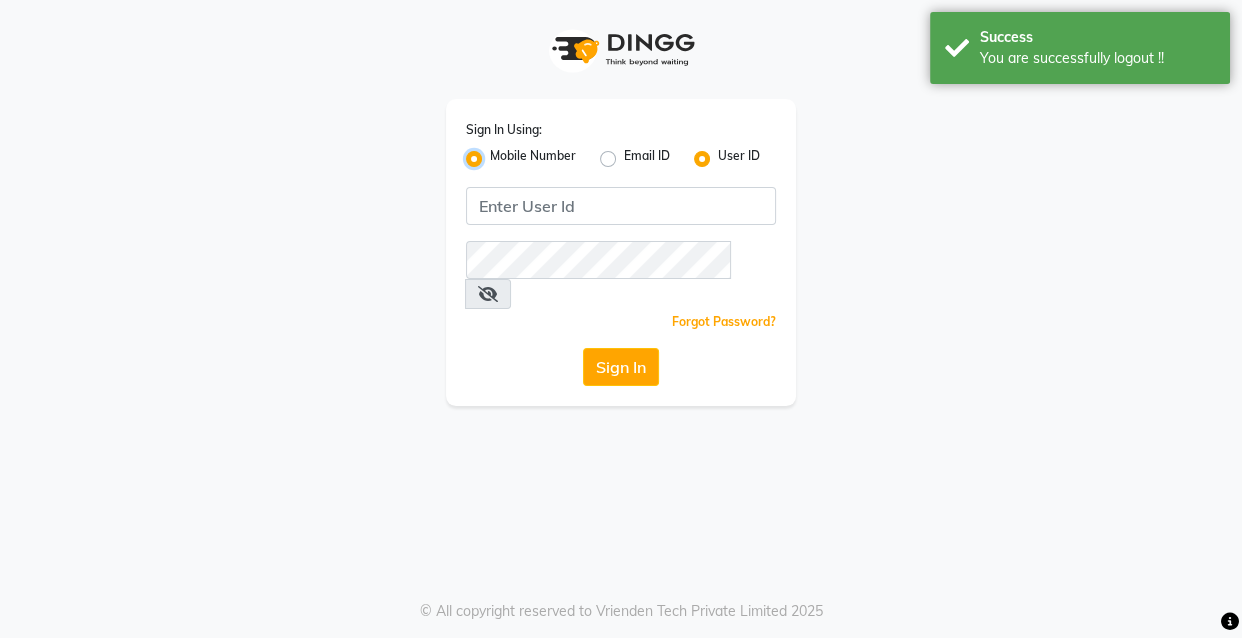 radio on "false" 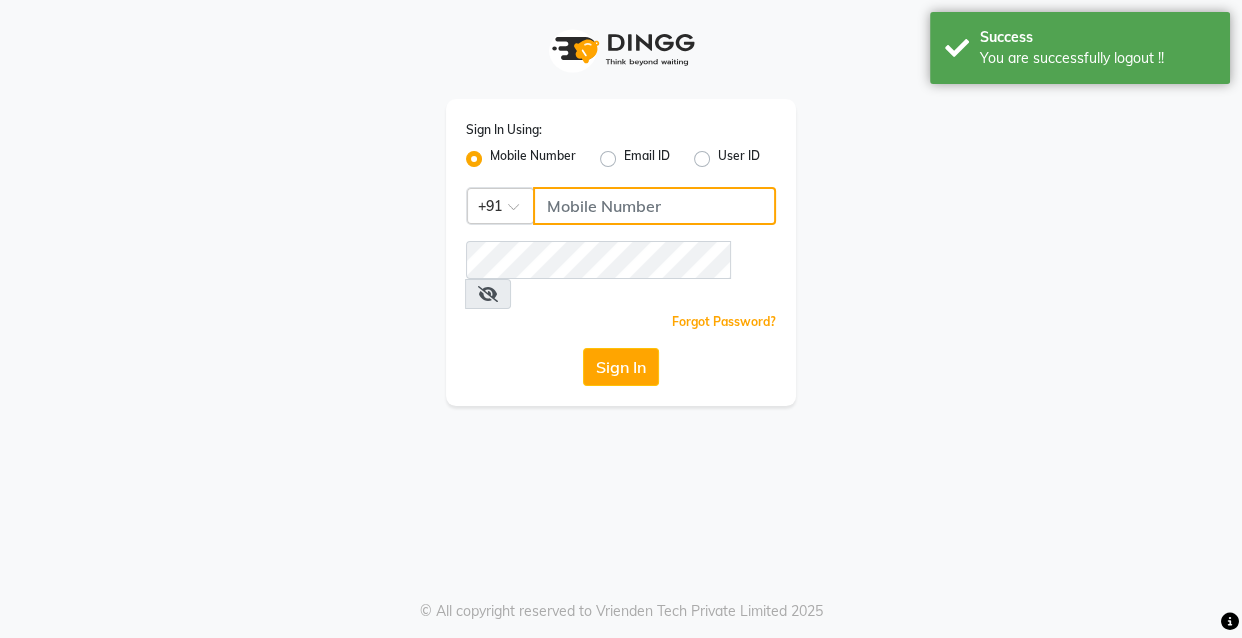 click 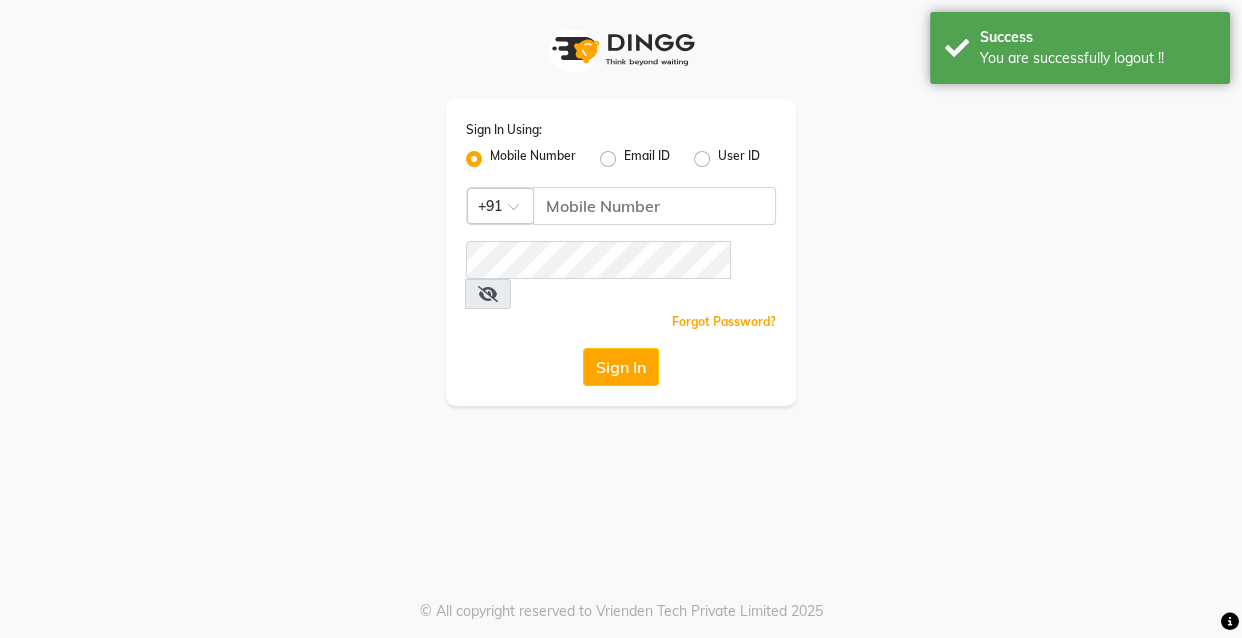 click 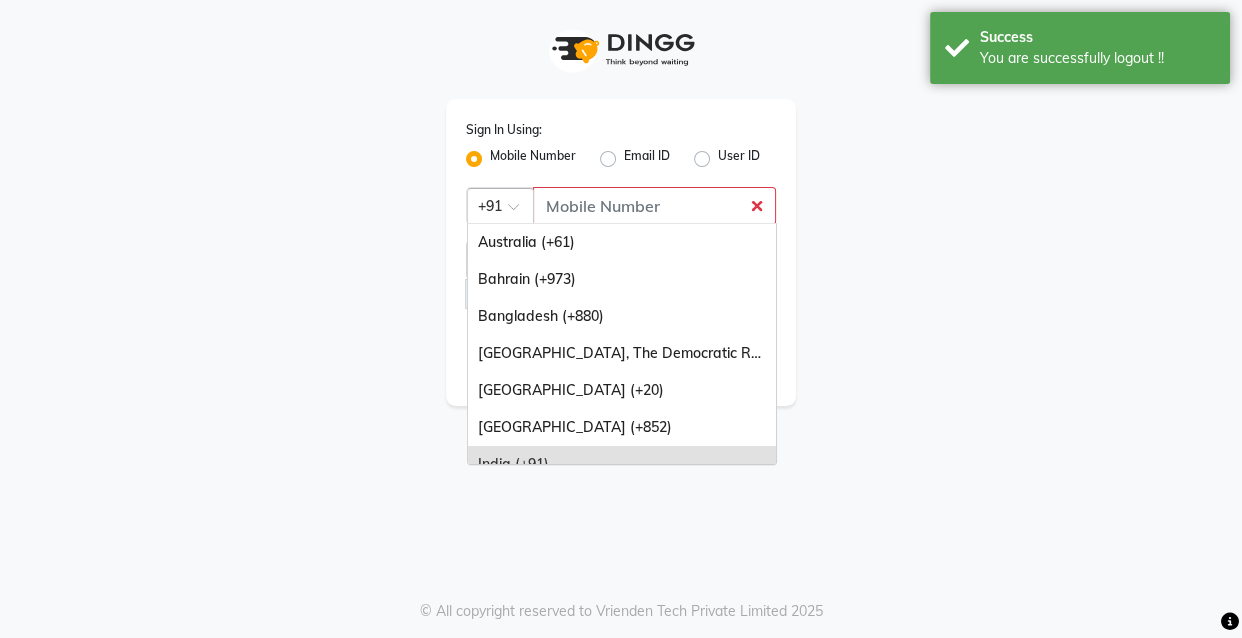 scroll, scrollTop: 0, scrollLeft: 0, axis: both 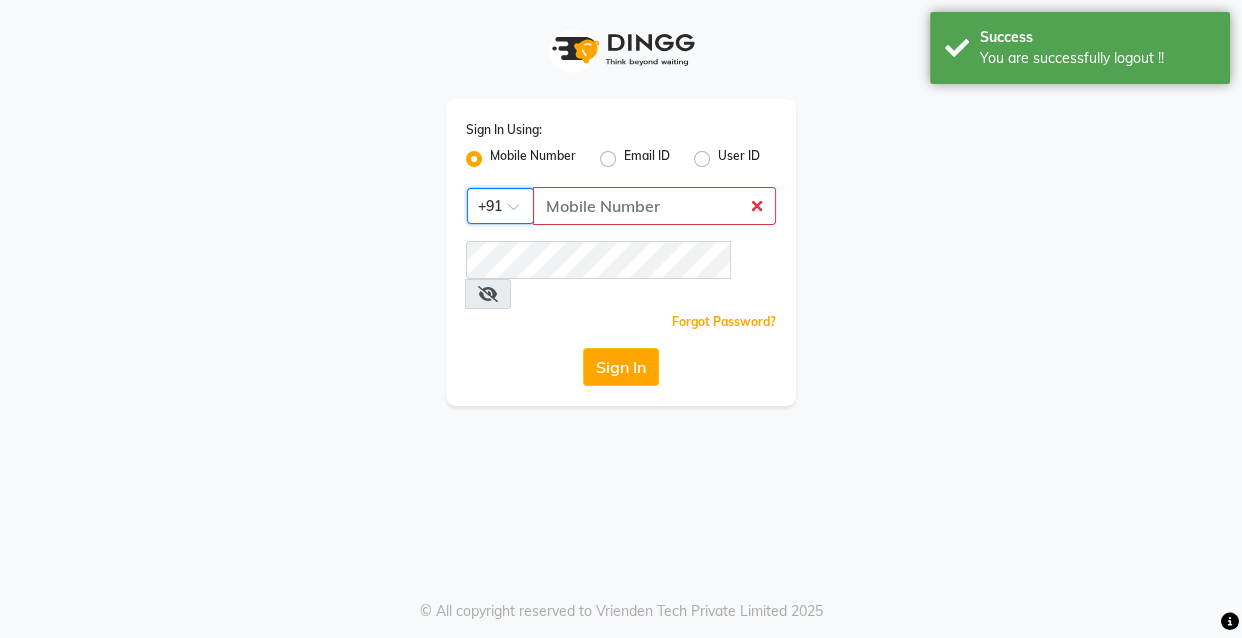 click 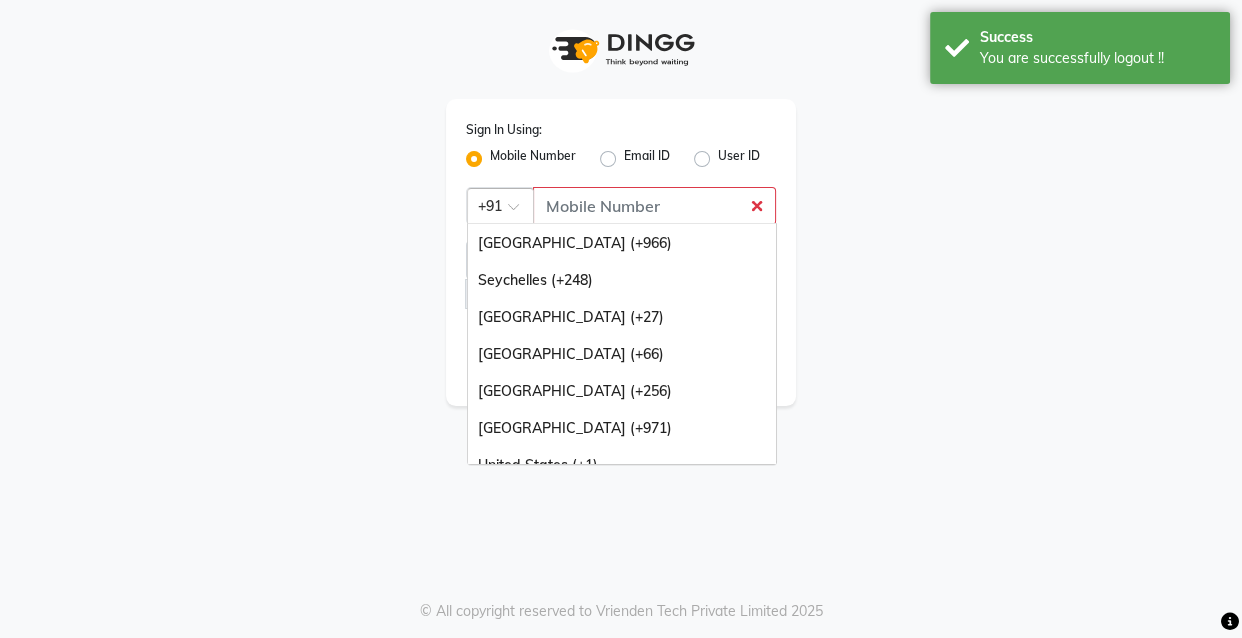 scroll, scrollTop: 500, scrollLeft: 0, axis: vertical 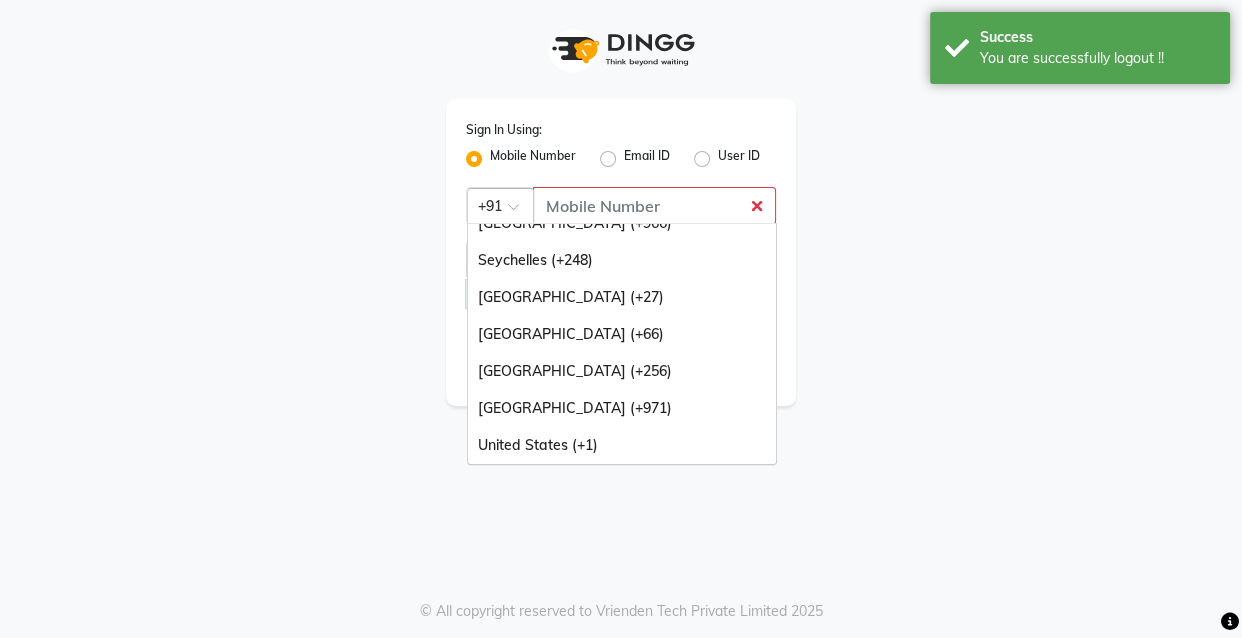 click on "[GEOGRAPHIC_DATA] (+971)" at bounding box center [622, 408] 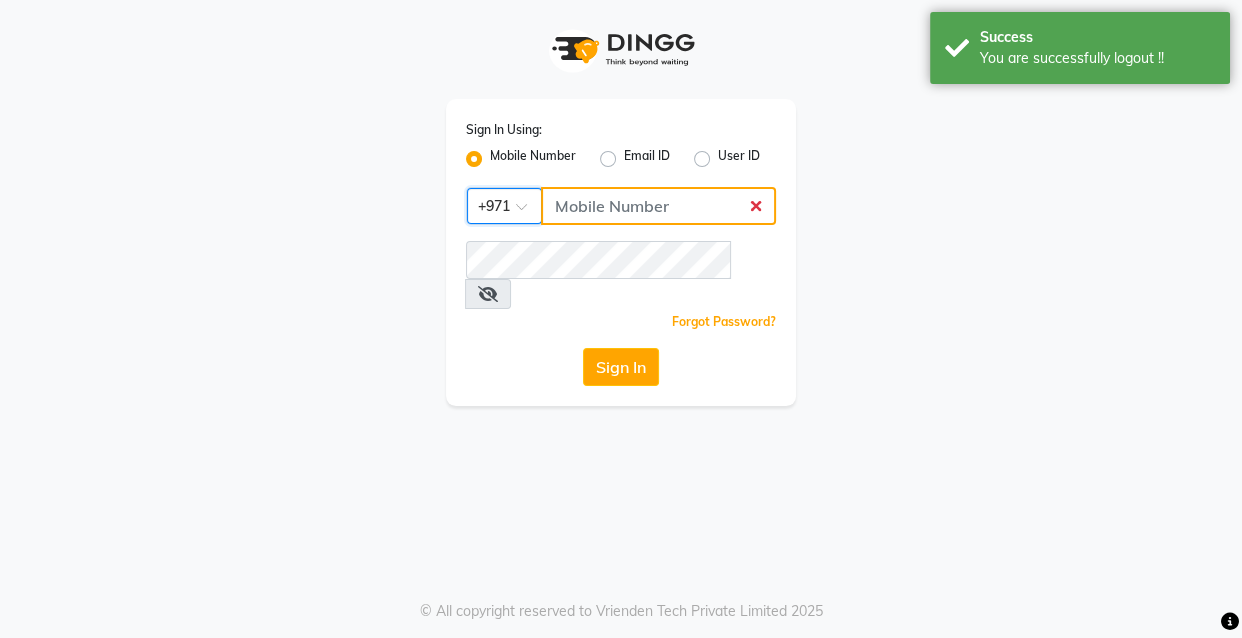 click 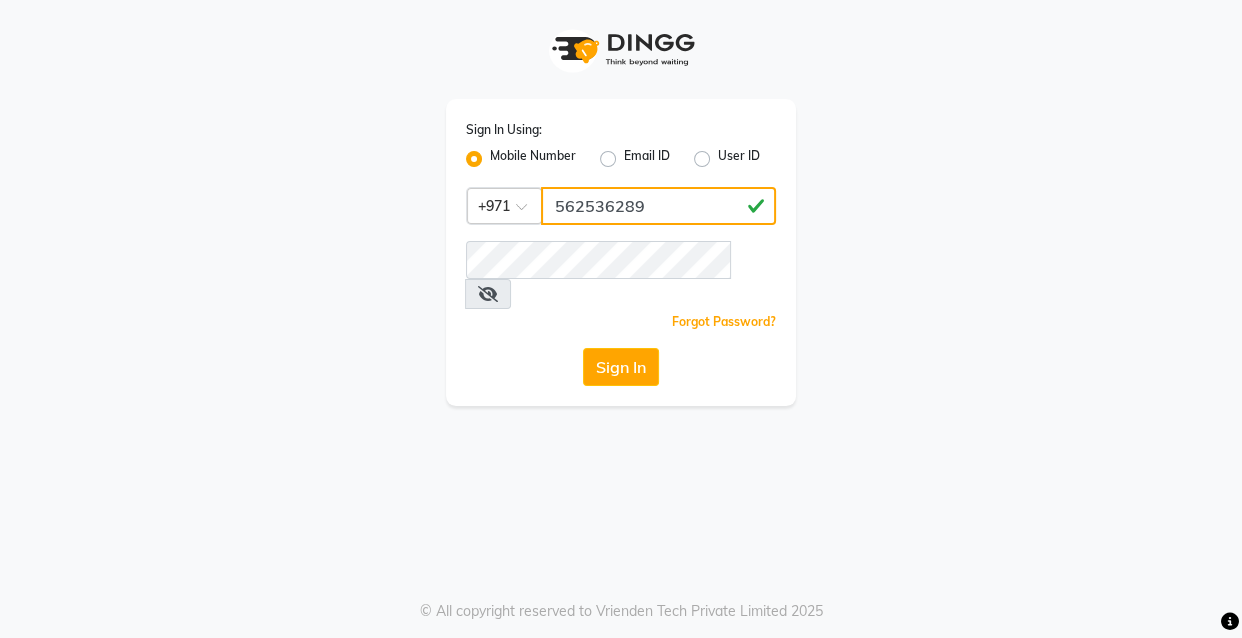 type on "562536289" 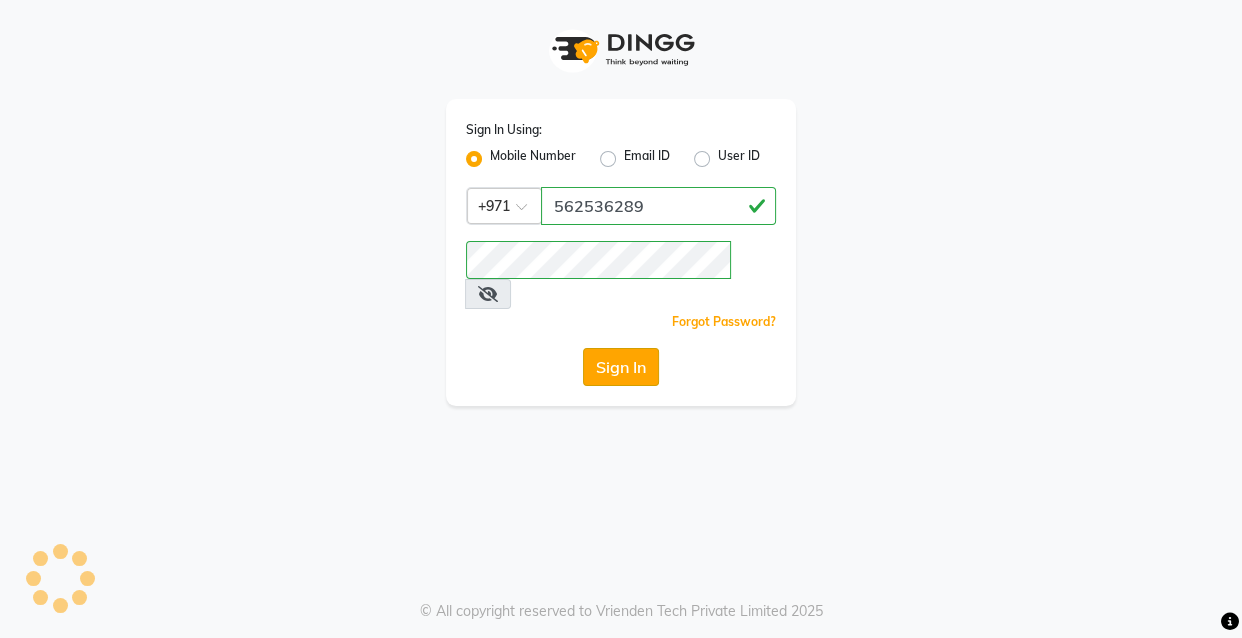 click on "Sign In" 